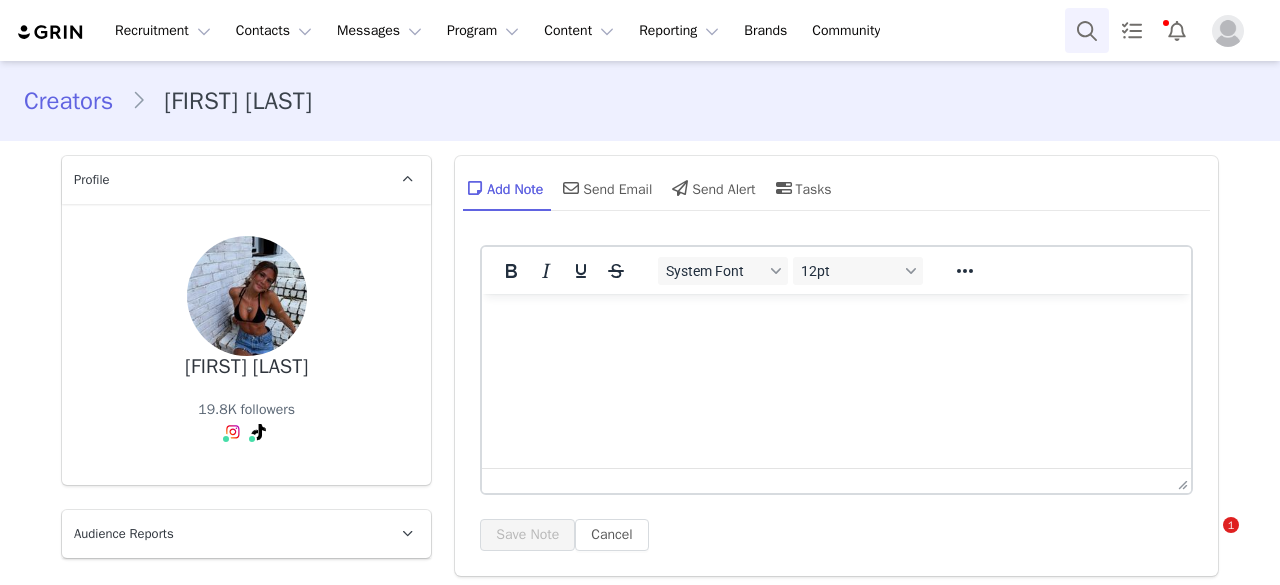 scroll, scrollTop: 0, scrollLeft: 0, axis: both 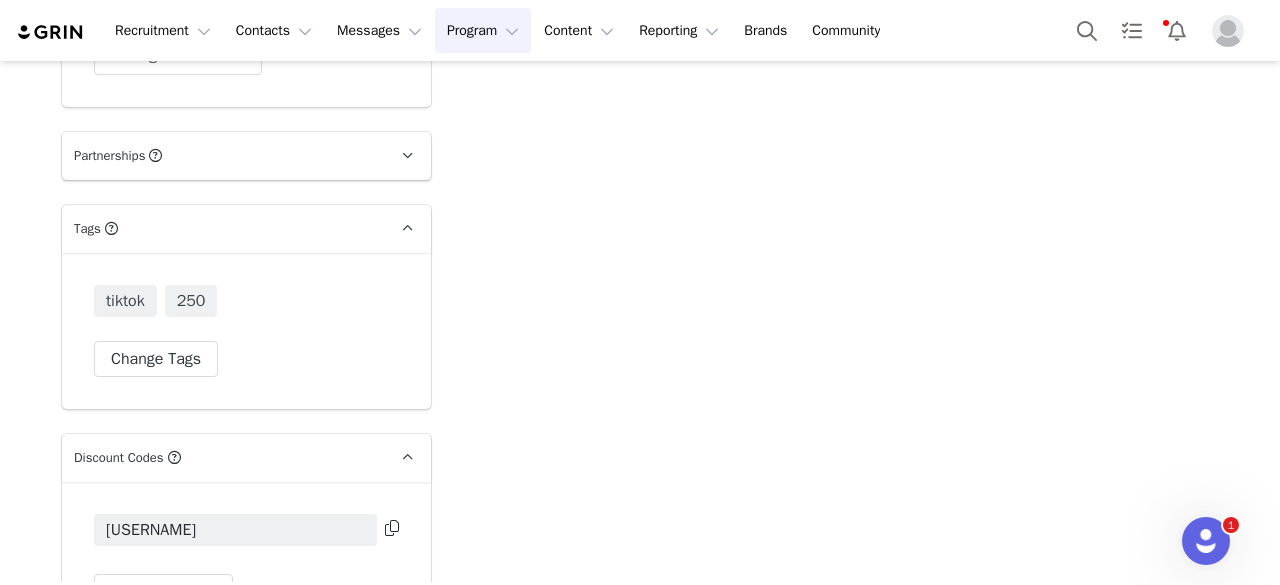 click on "Program Program" at bounding box center [483, 30] 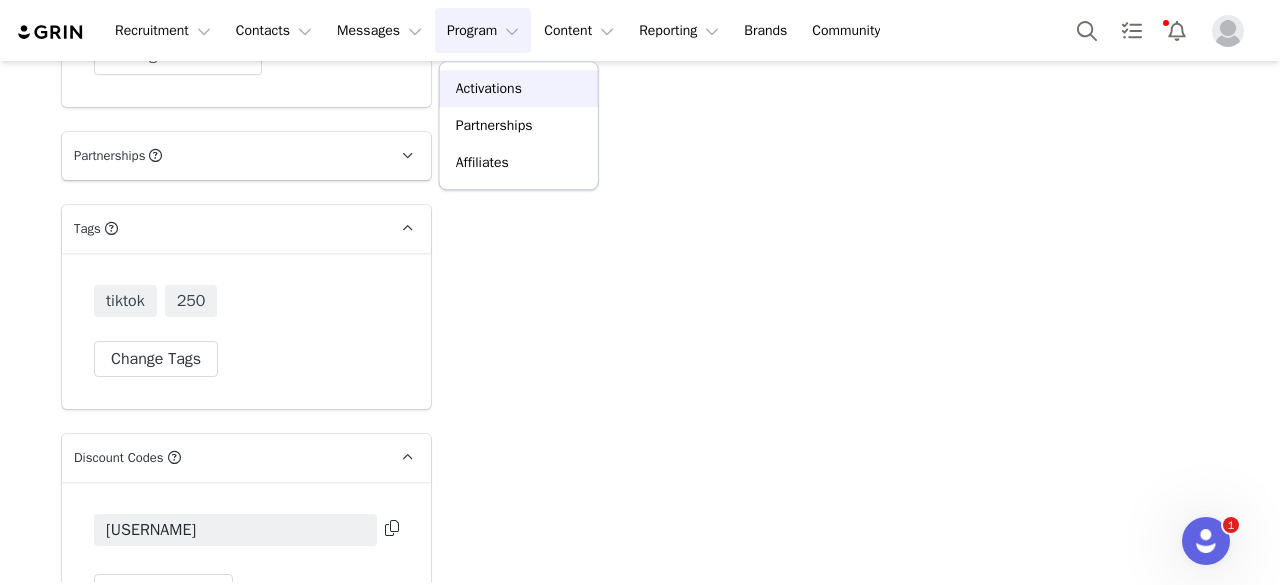 click on "Activations" at bounding box center [489, 88] 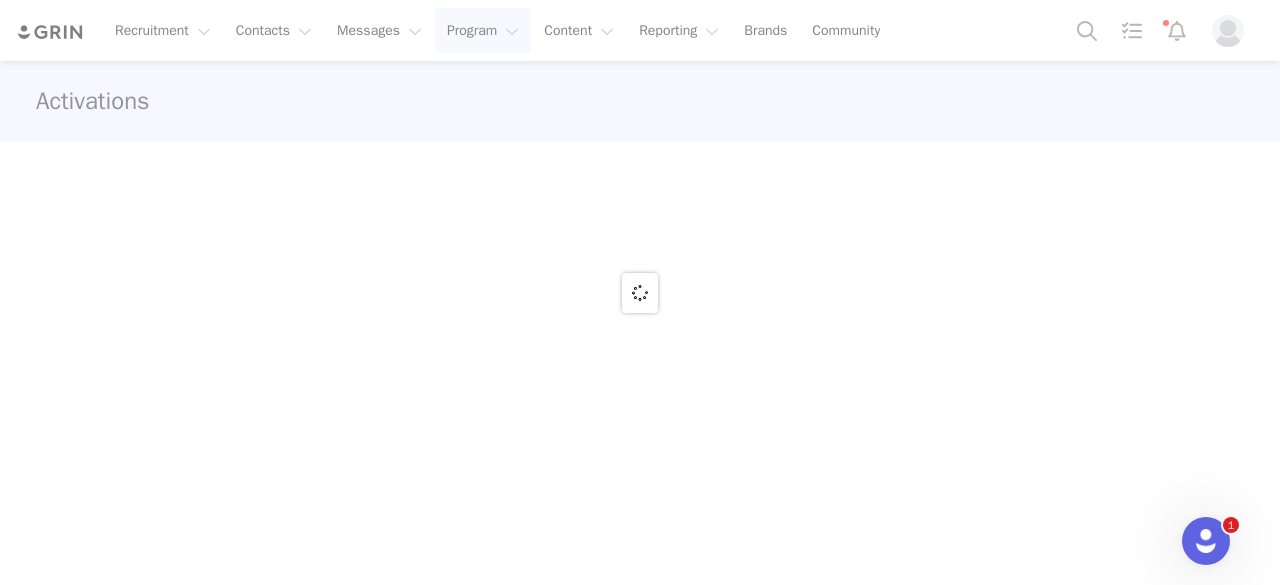 scroll, scrollTop: 0, scrollLeft: 0, axis: both 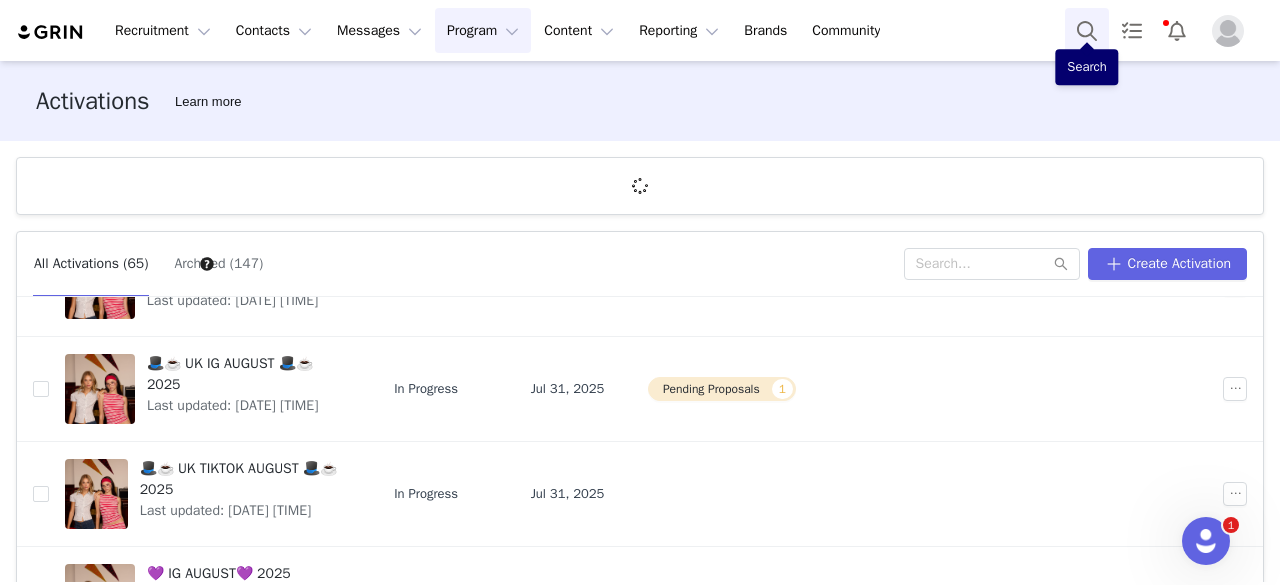 click at bounding box center (1087, 30) 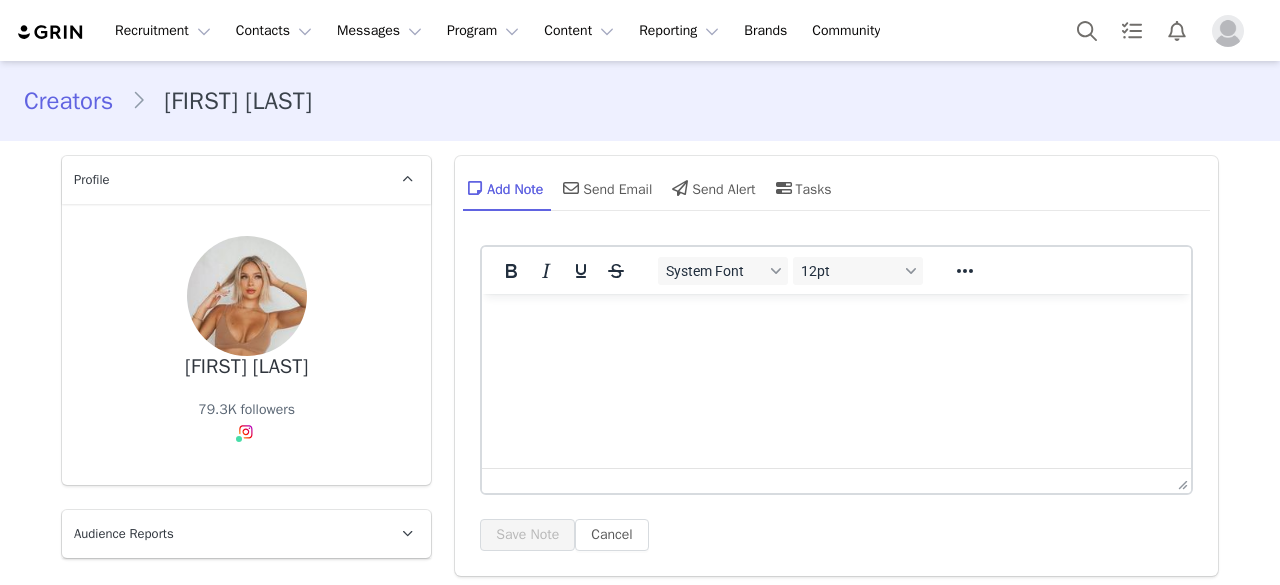 scroll, scrollTop: 0, scrollLeft: 0, axis: both 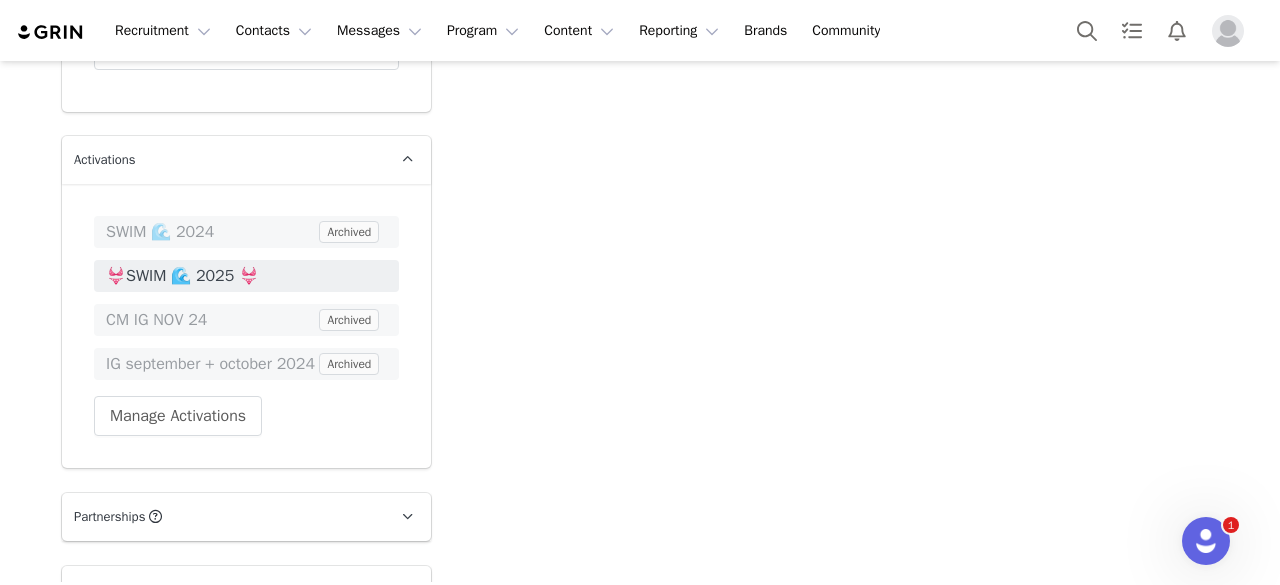 drag, startPoint x: 256, startPoint y: 281, endPoint x: 280, endPoint y: 343, distance: 66.48308 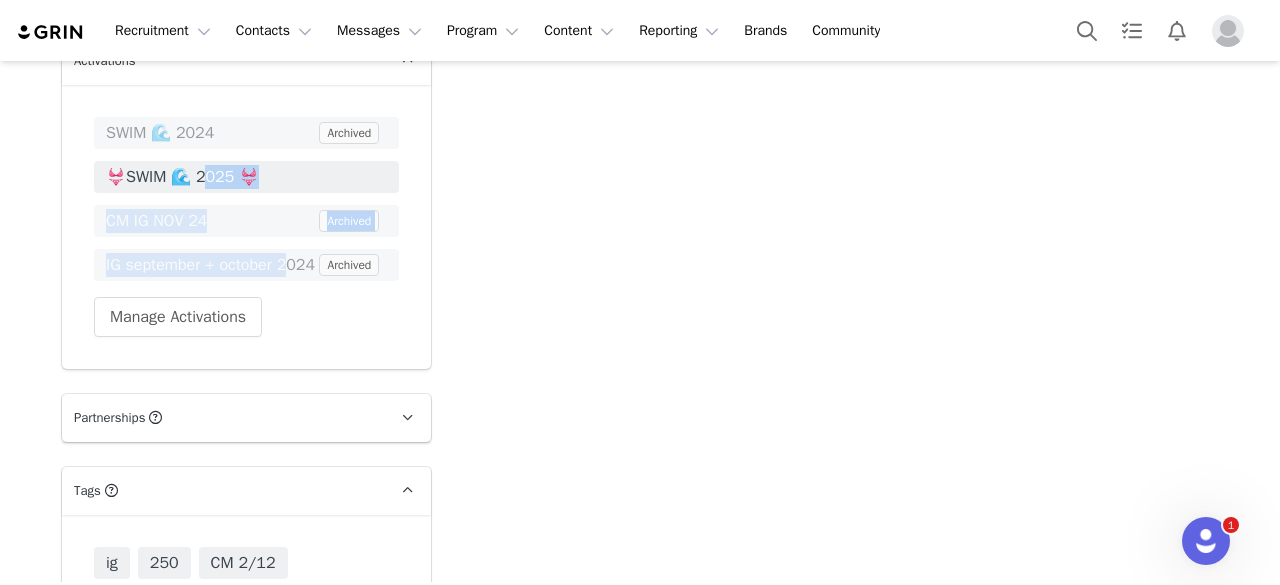 scroll, scrollTop: 3698, scrollLeft: 0, axis: vertical 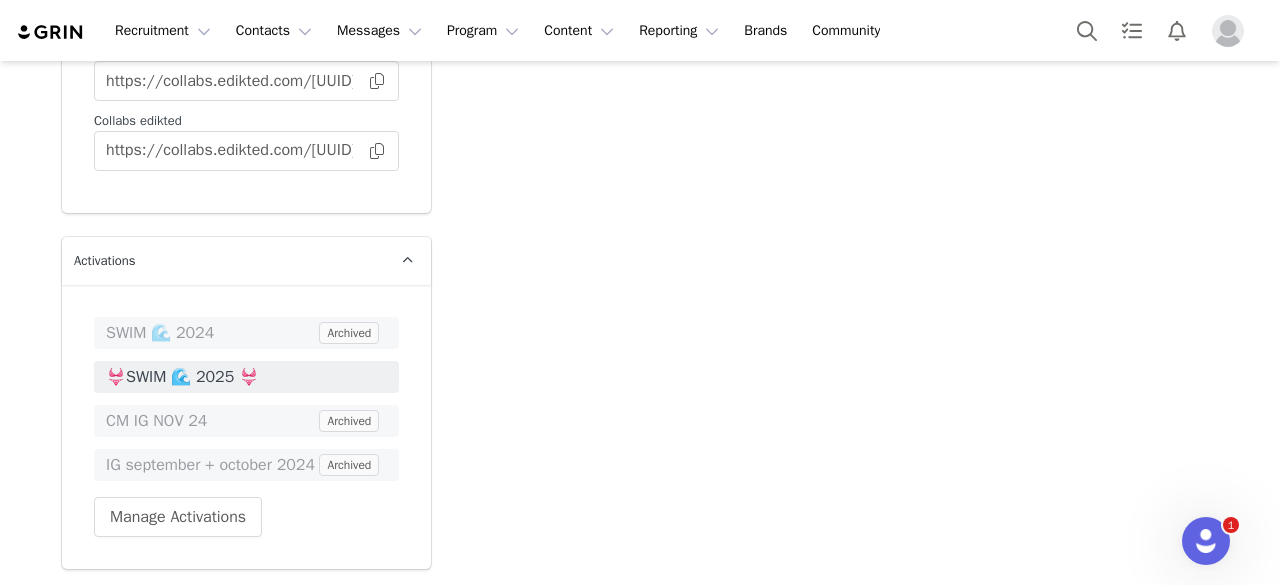click on "👙SWIM 🌊 2025 👙" at bounding box center (246, 377) 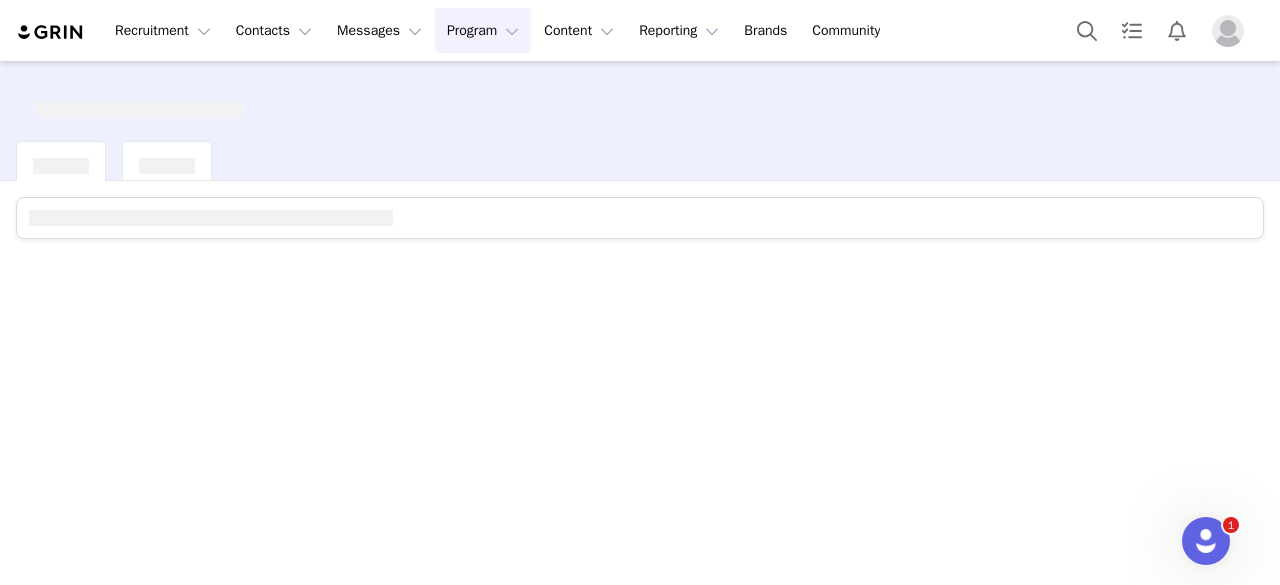 scroll, scrollTop: 0, scrollLeft: 0, axis: both 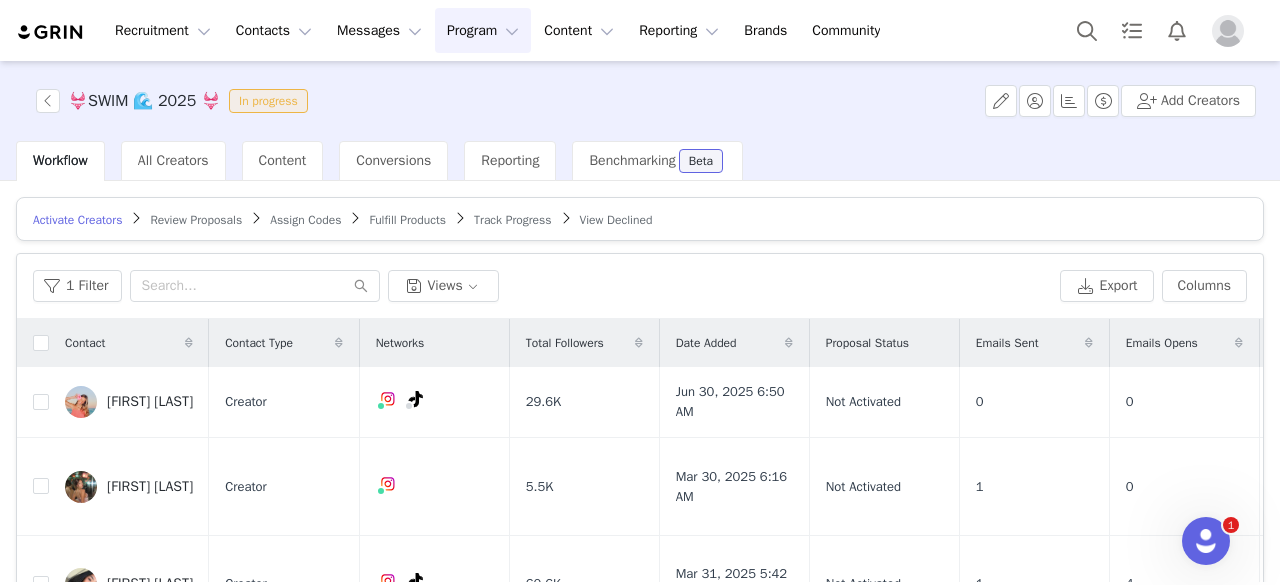 drag, startPoint x: 488, startPoint y: 225, endPoint x: 472, endPoint y: 224, distance: 16.03122 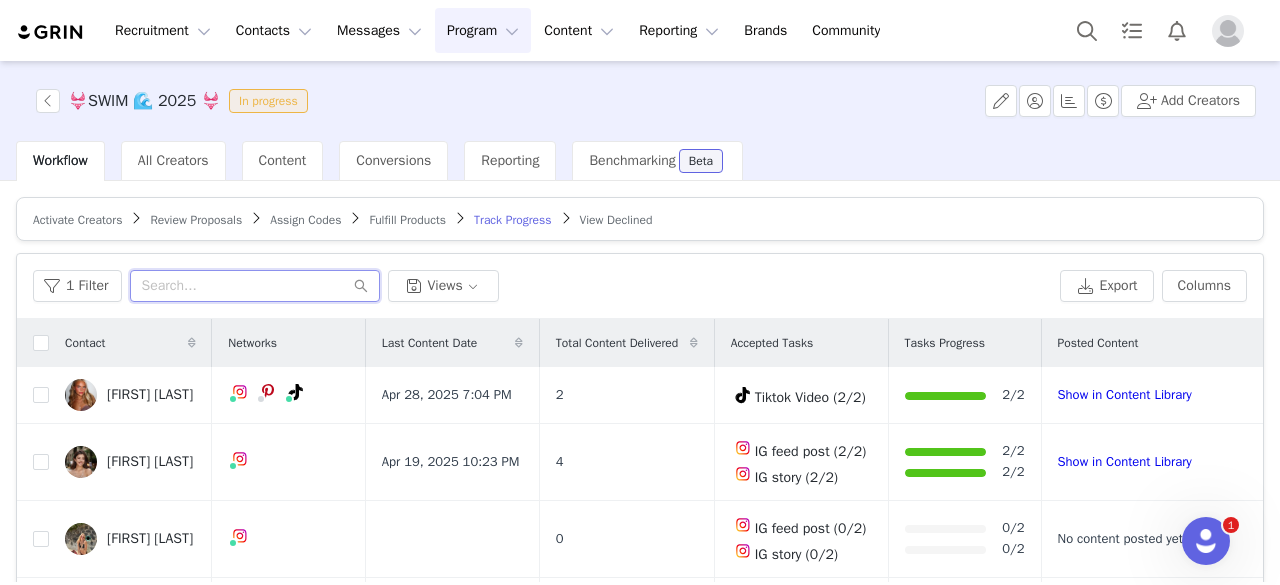 click at bounding box center [255, 286] 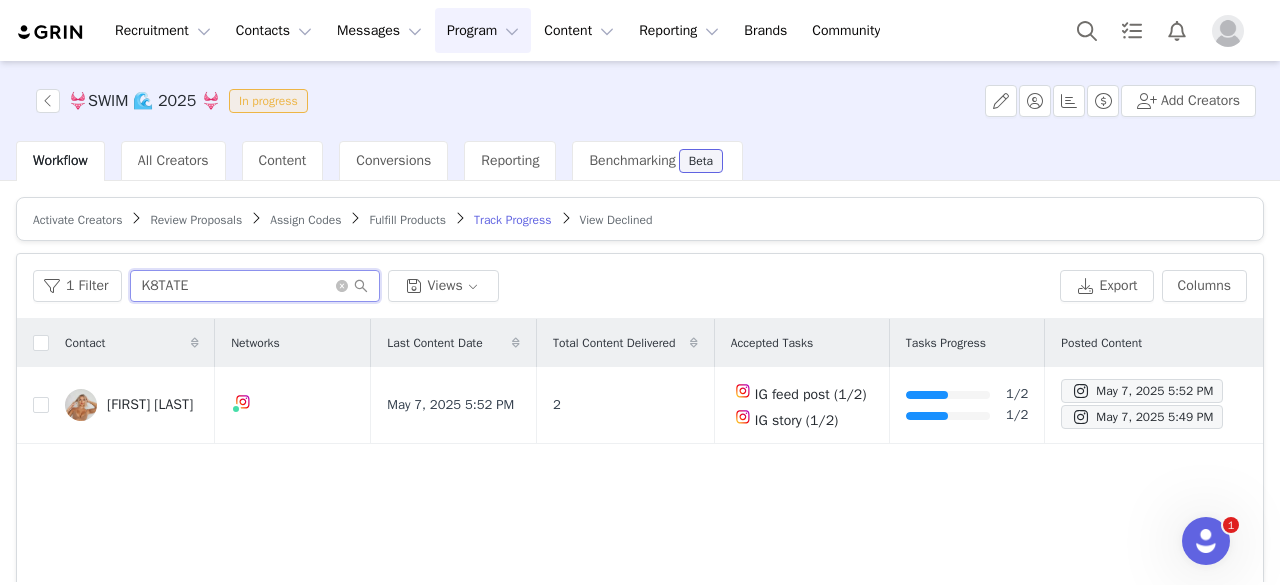 type on "K8TATE" 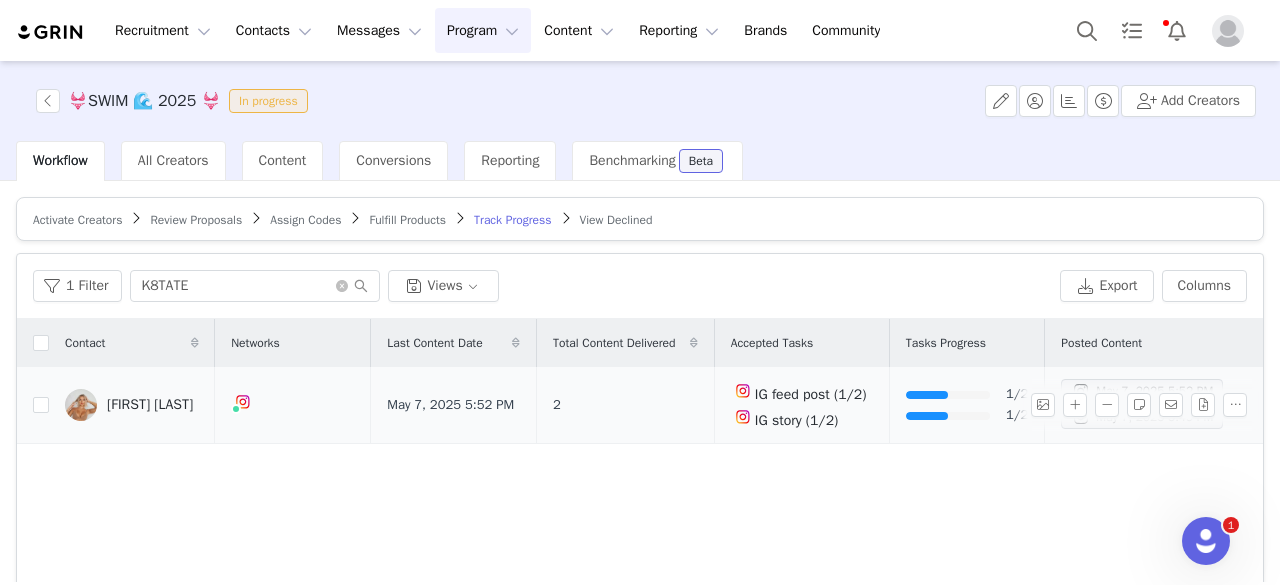 click on "katelyn tate" at bounding box center (150, 405) 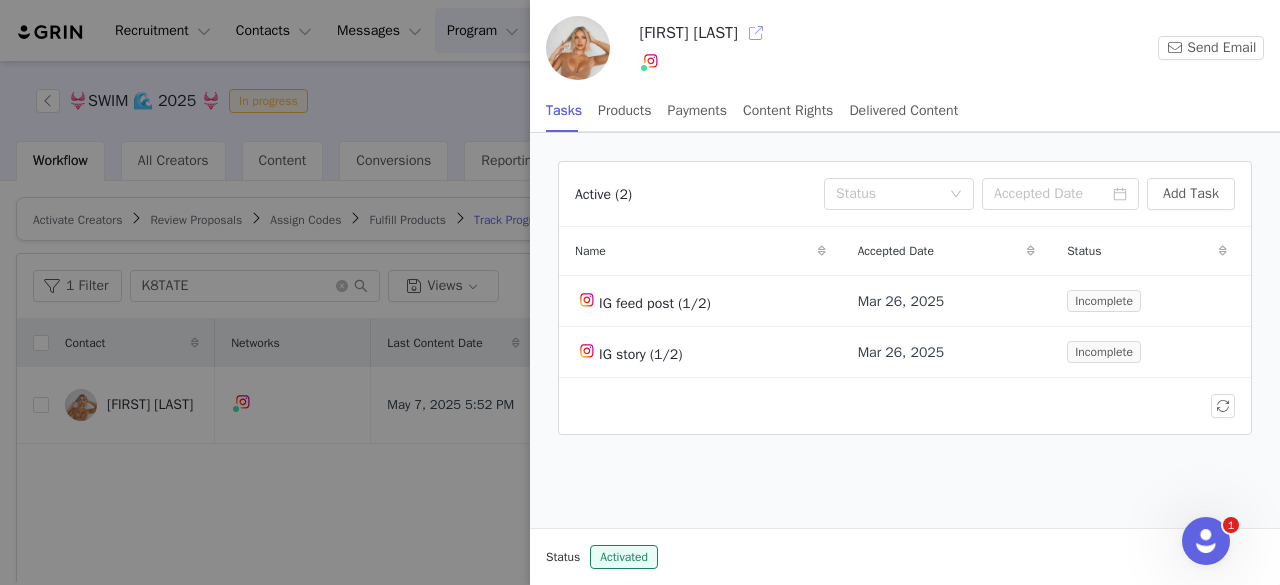 click at bounding box center [756, 33] 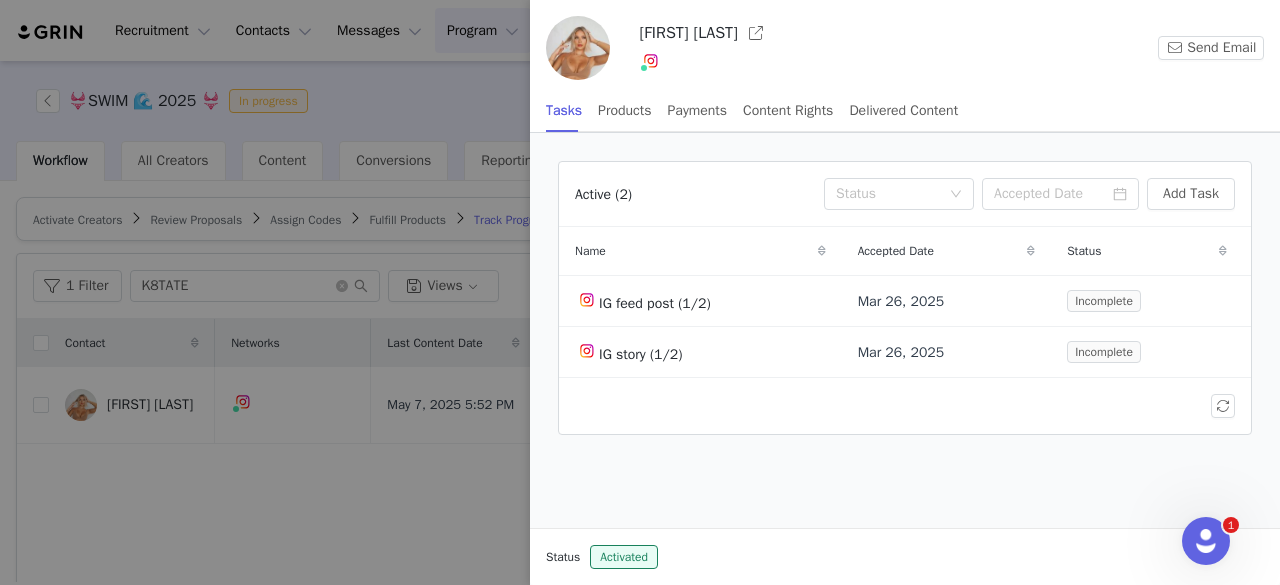 click at bounding box center (640, 292) 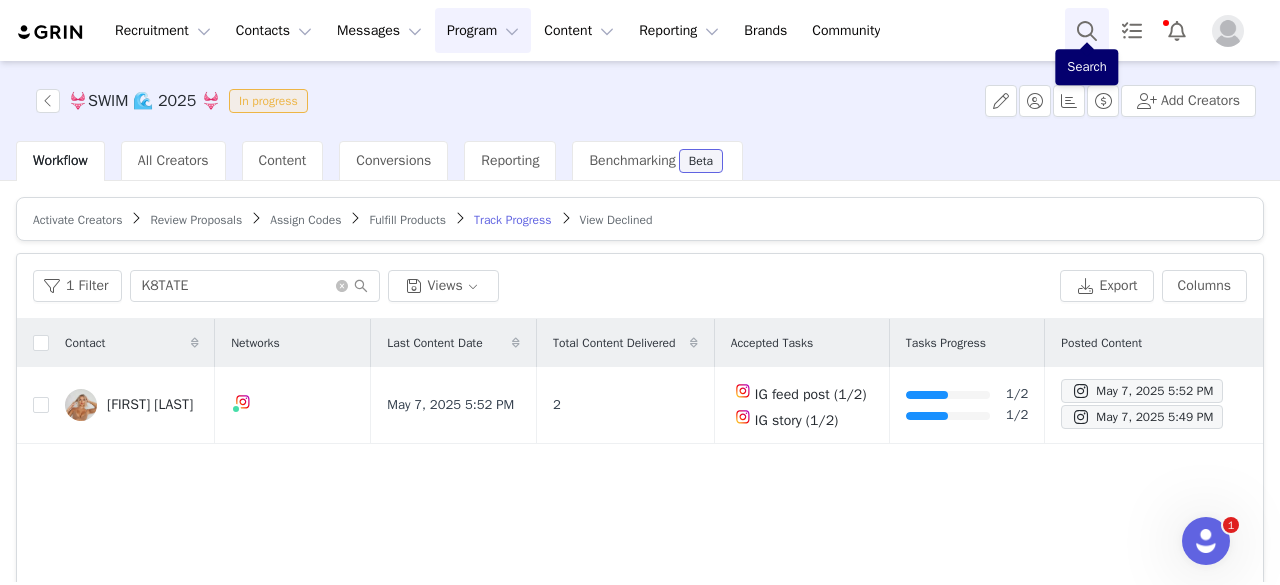 click at bounding box center (1087, 30) 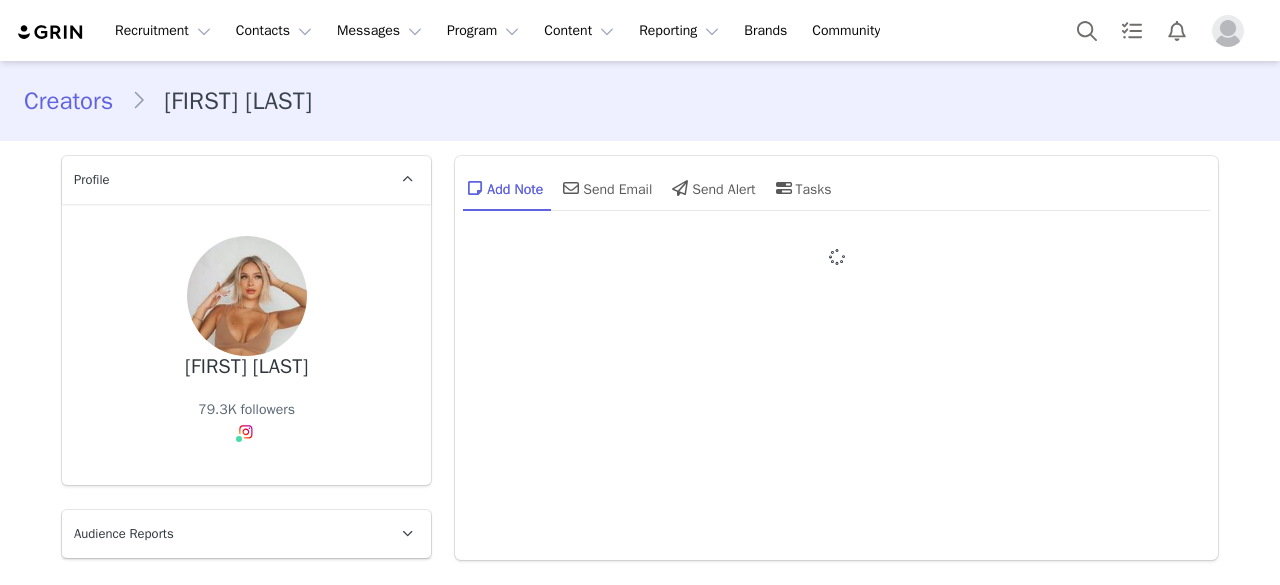 scroll, scrollTop: 0, scrollLeft: 0, axis: both 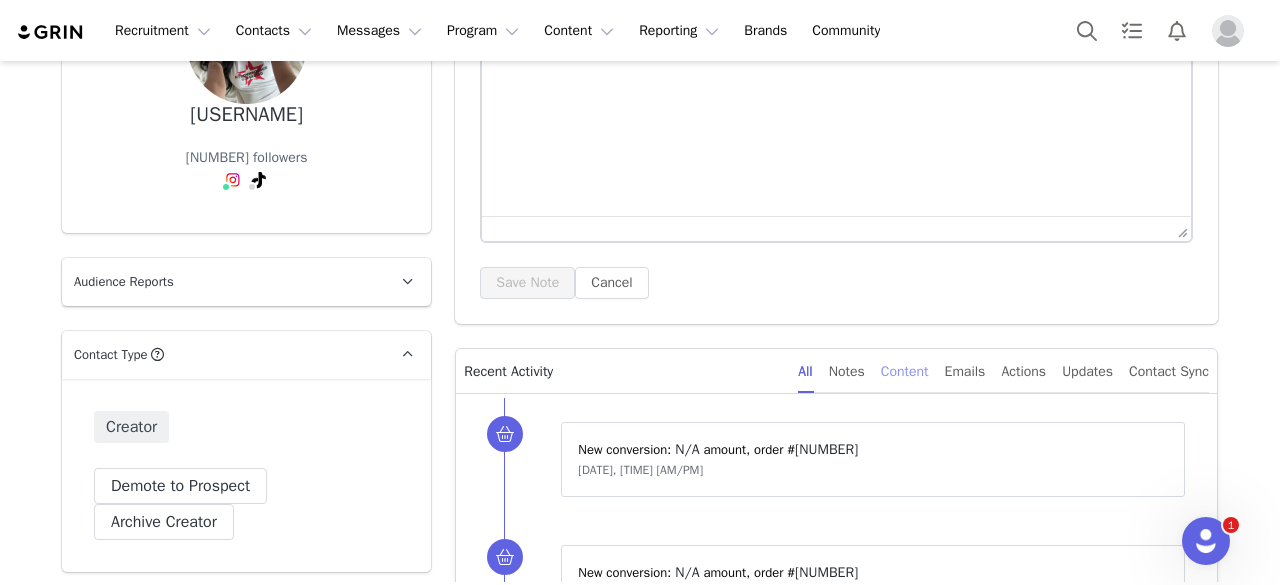 click on "Content" at bounding box center [905, 371] 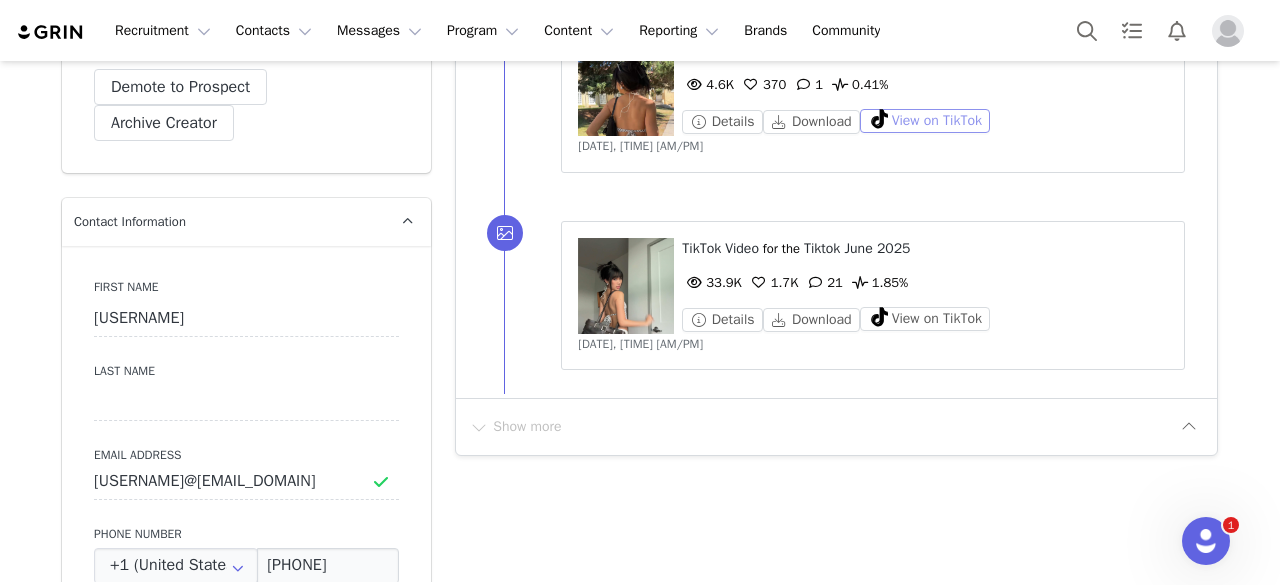 scroll, scrollTop: 650, scrollLeft: 0, axis: vertical 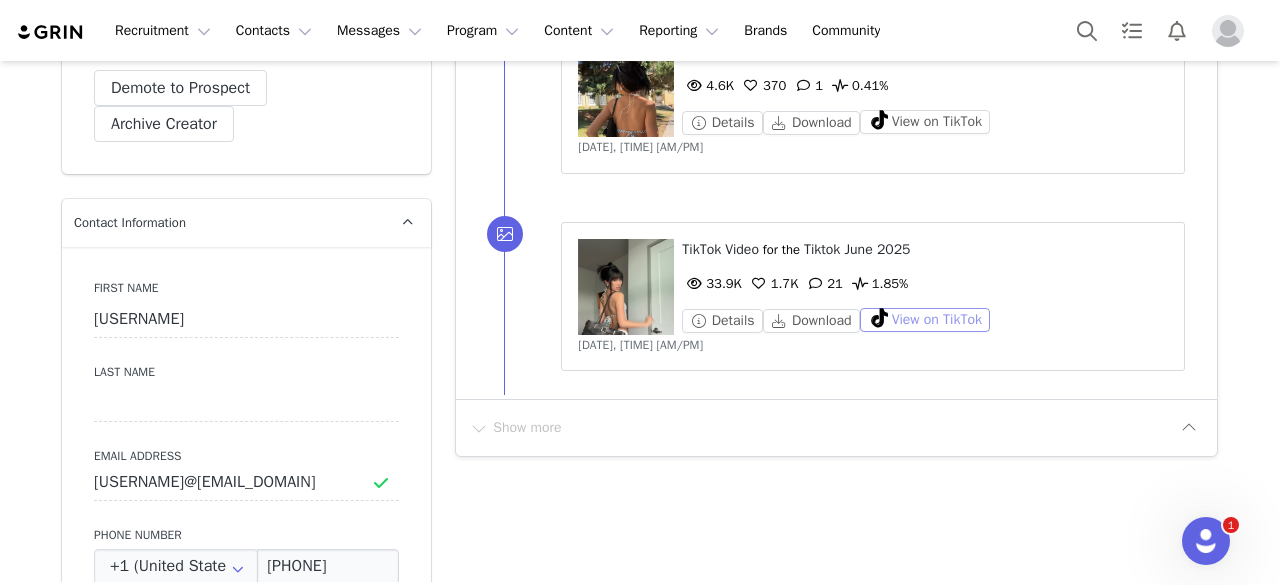 click on "View on TikTok" at bounding box center (925, 320) 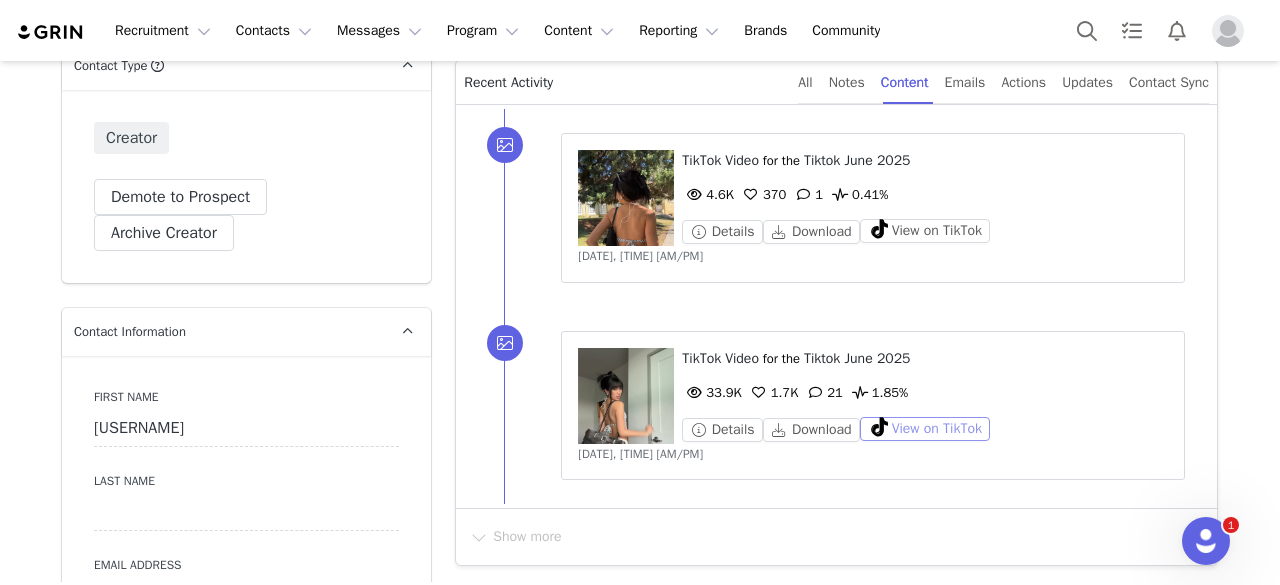 scroll, scrollTop: 540, scrollLeft: 0, axis: vertical 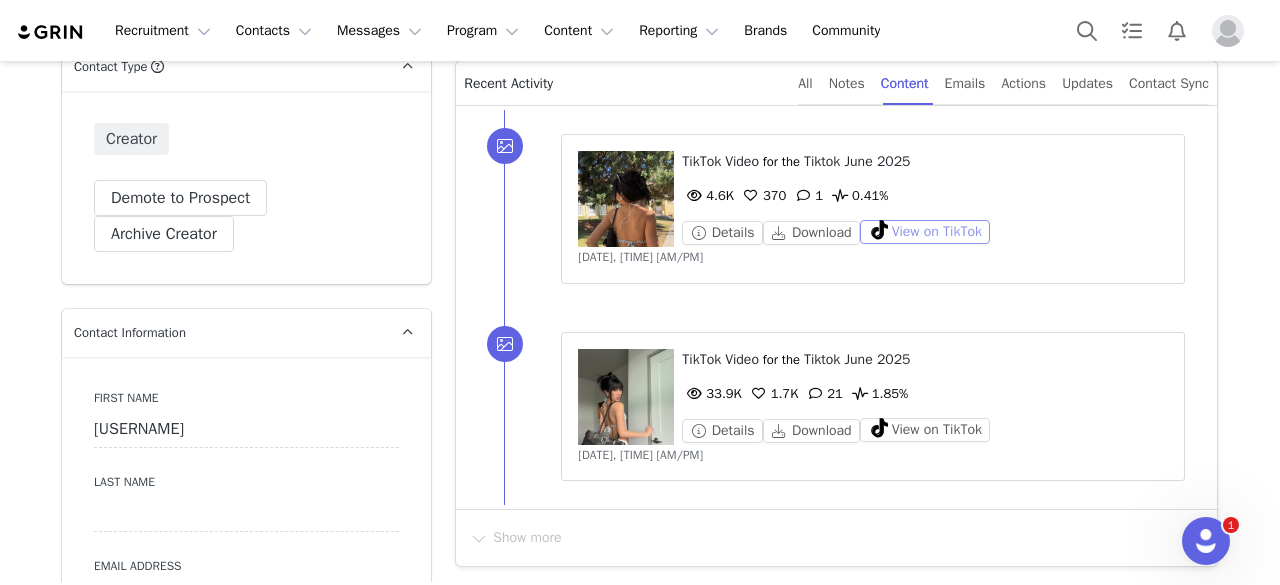 click on "View on TikTok" at bounding box center (925, 232) 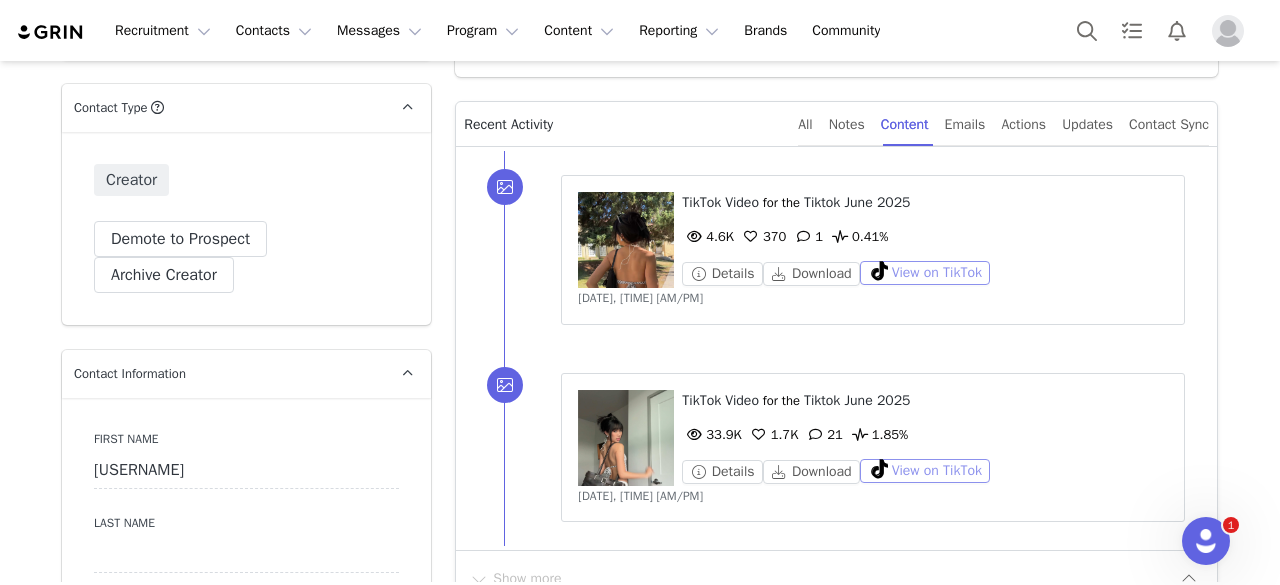 scroll, scrollTop: 500, scrollLeft: 0, axis: vertical 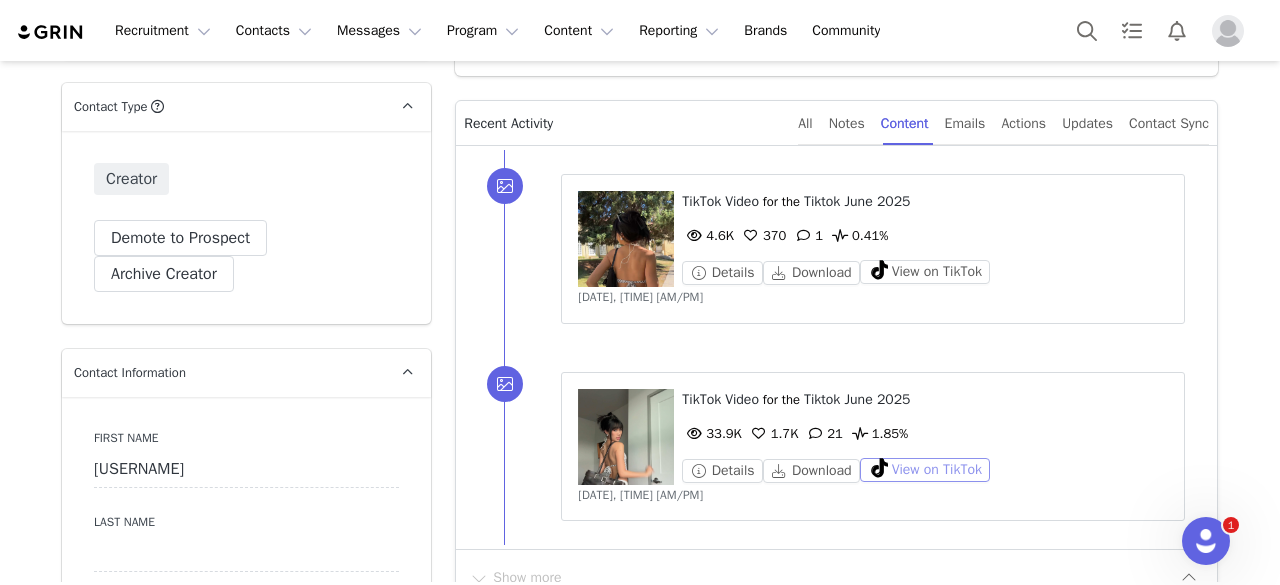 click on "View on TikTok" at bounding box center (925, 470) 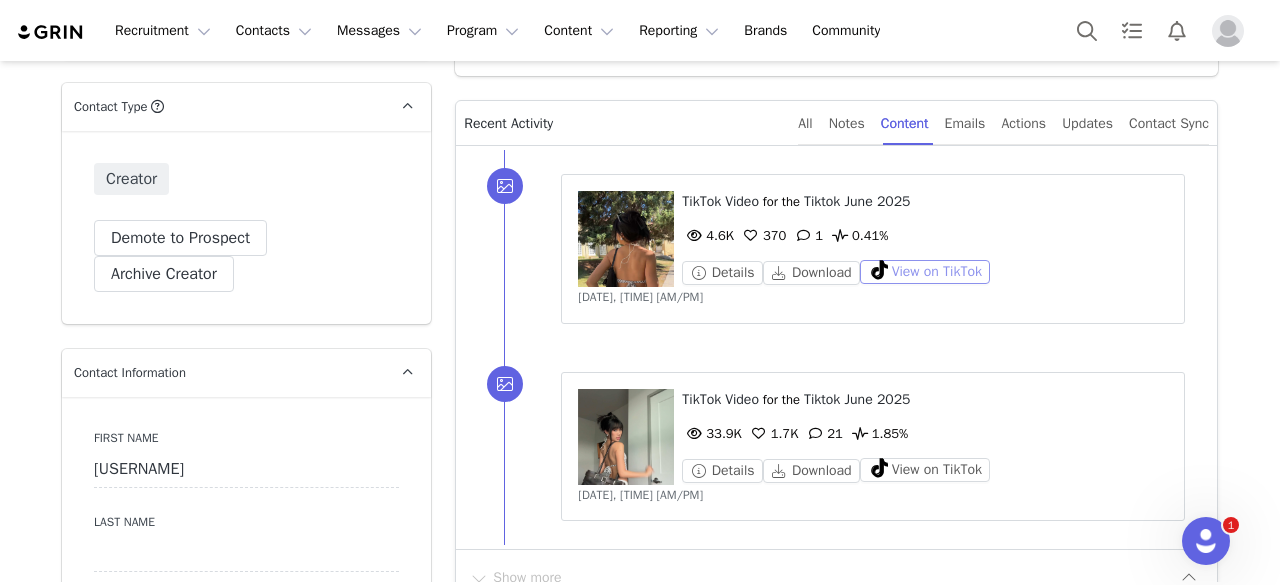 click on "View on TikTok" at bounding box center (925, 272) 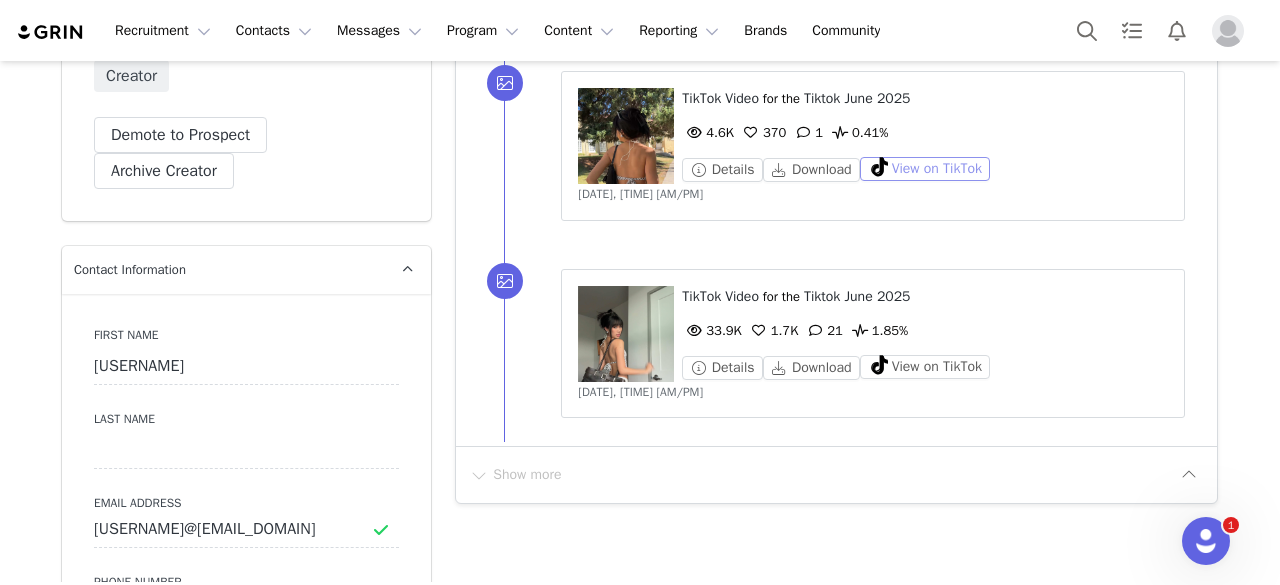 scroll, scrollTop: 545, scrollLeft: 0, axis: vertical 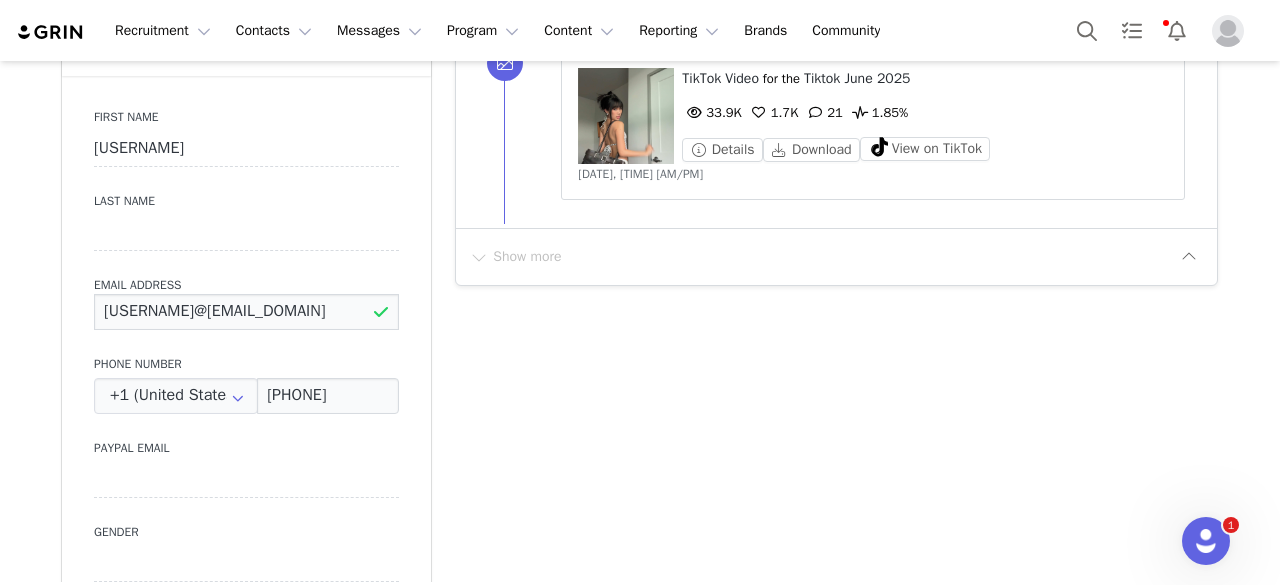 click on "wwssafe4working@gmail.com" at bounding box center (246, 312) 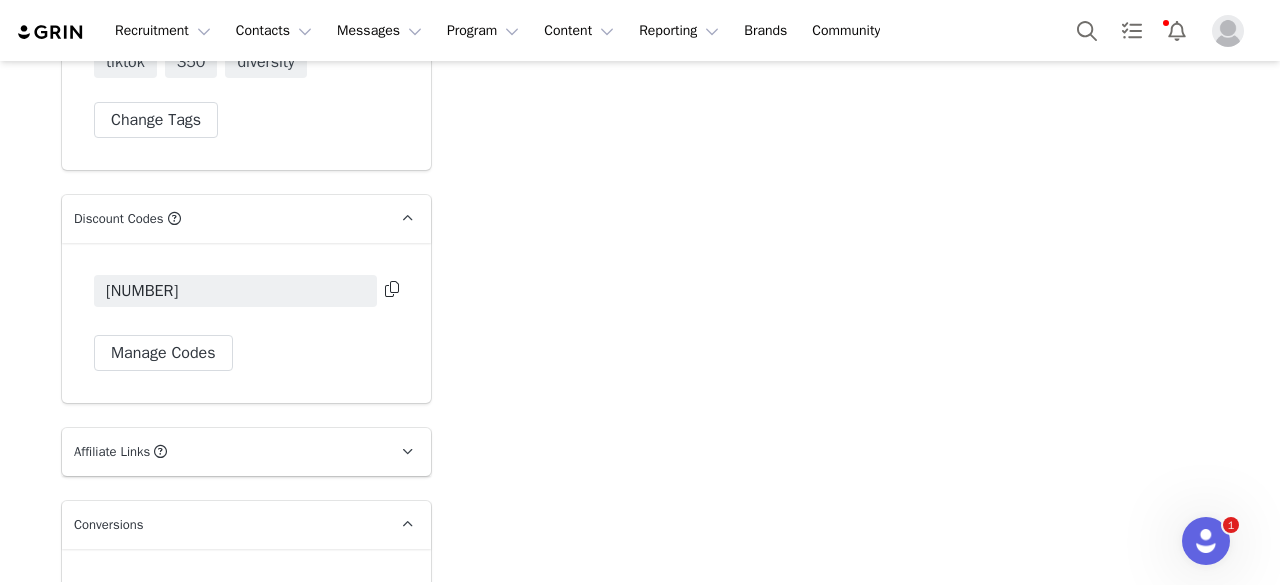 scroll, scrollTop: 4271, scrollLeft: 0, axis: vertical 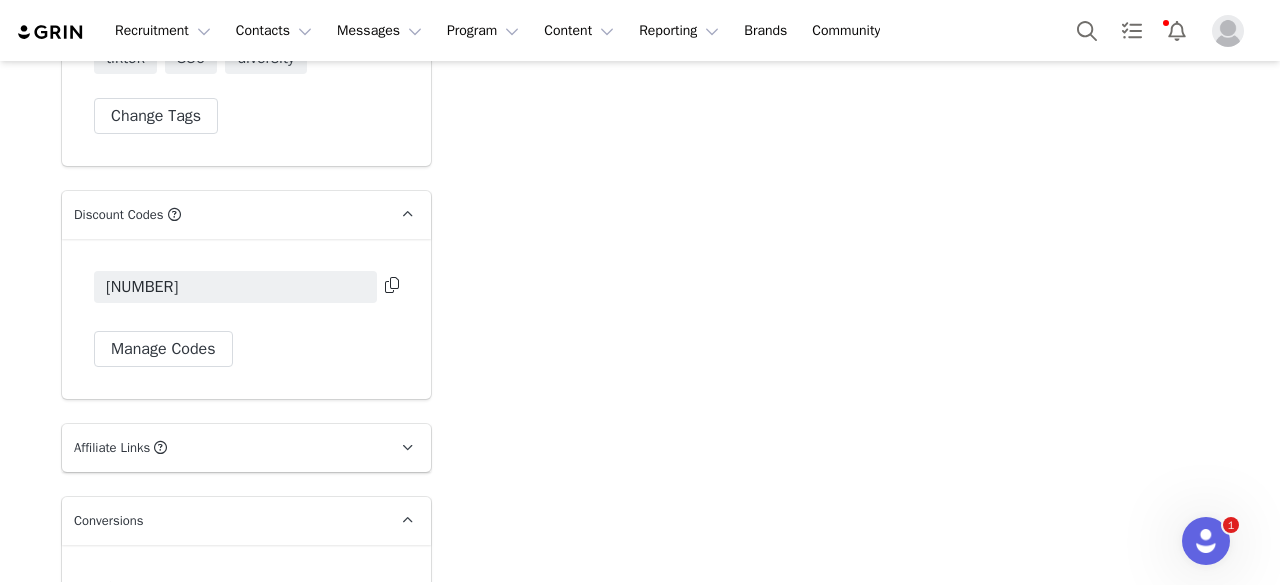 click at bounding box center (392, 285) 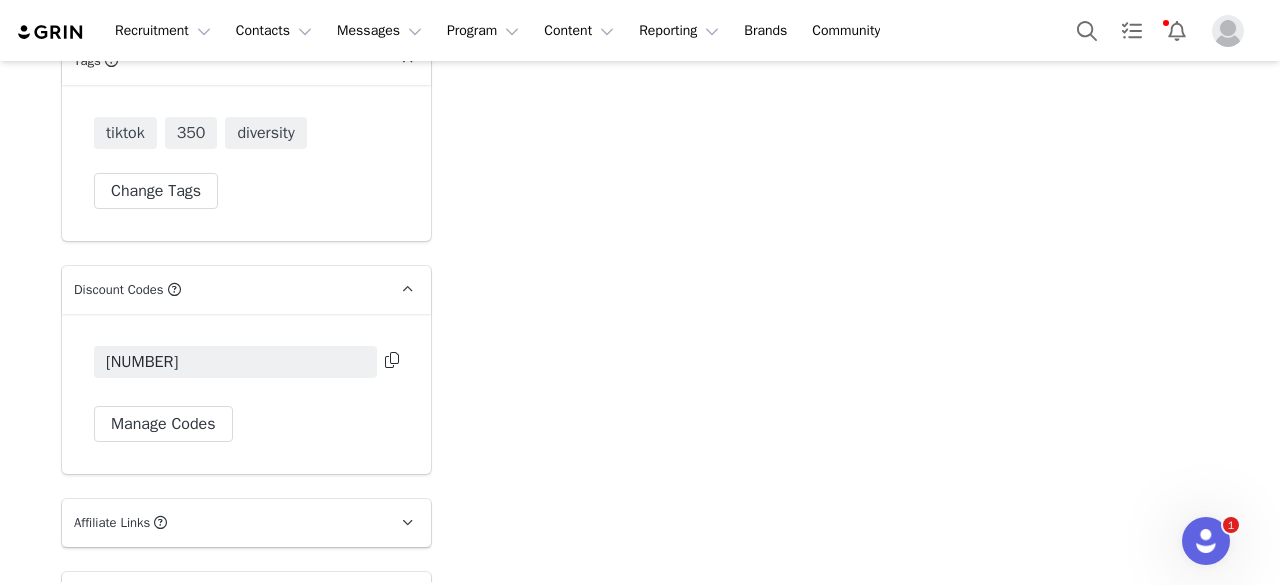 scroll, scrollTop: 4194, scrollLeft: 0, axis: vertical 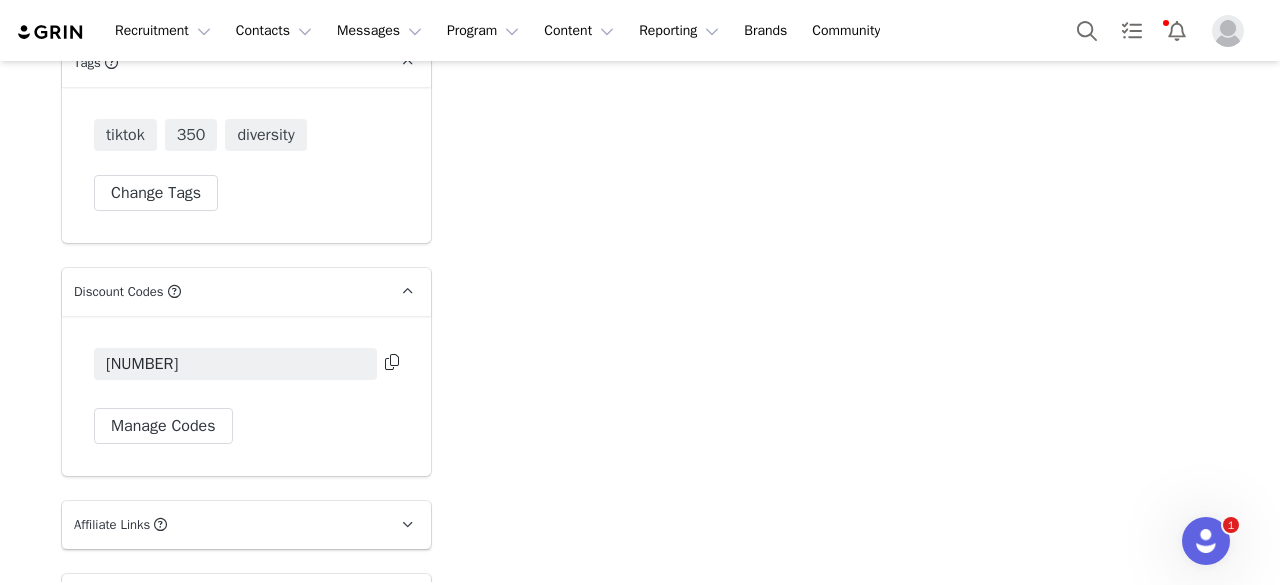 click at bounding box center [392, 362] 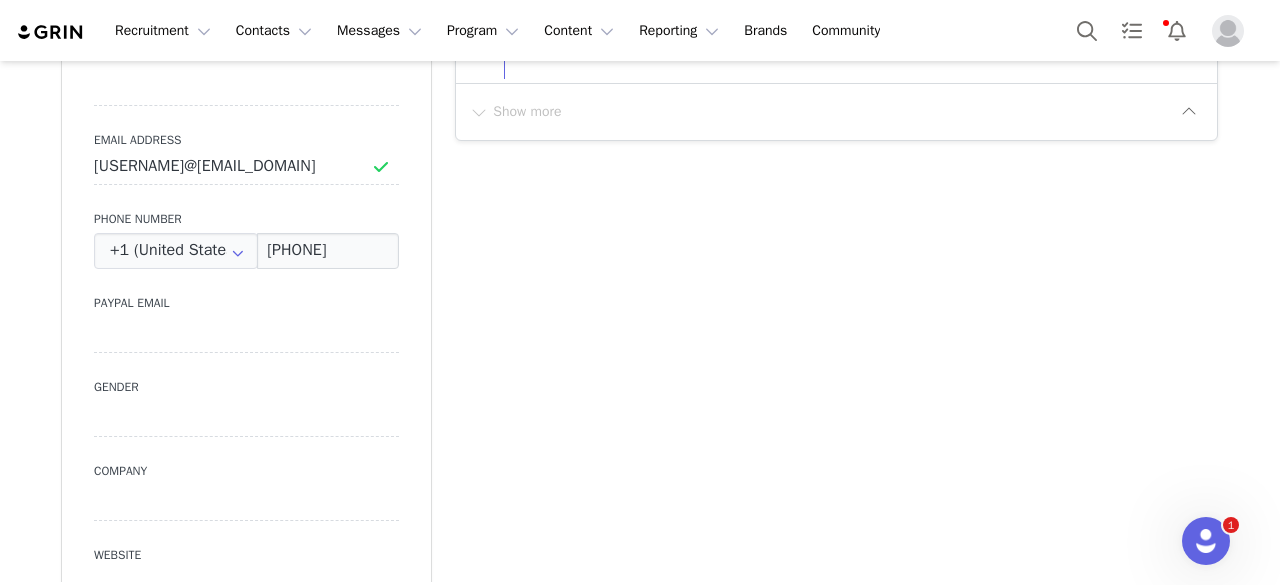 scroll, scrollTop: 852, scrollLeft: 0, axis: vertical 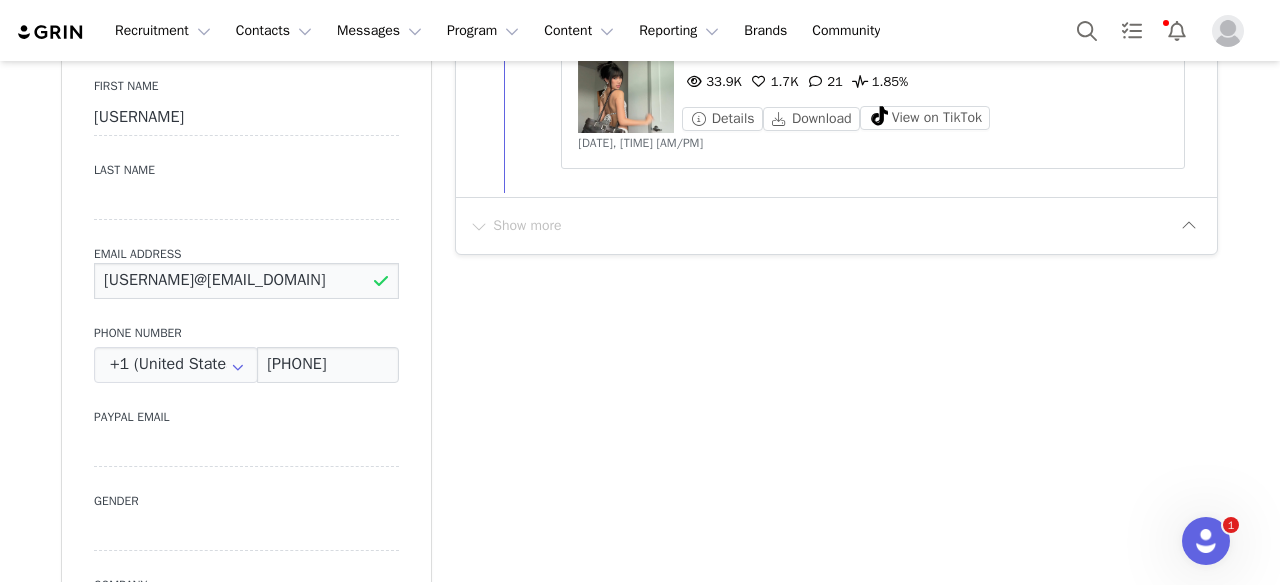 click on "wwssafe4working@gmail.com" at bounding box center [246, 281] 